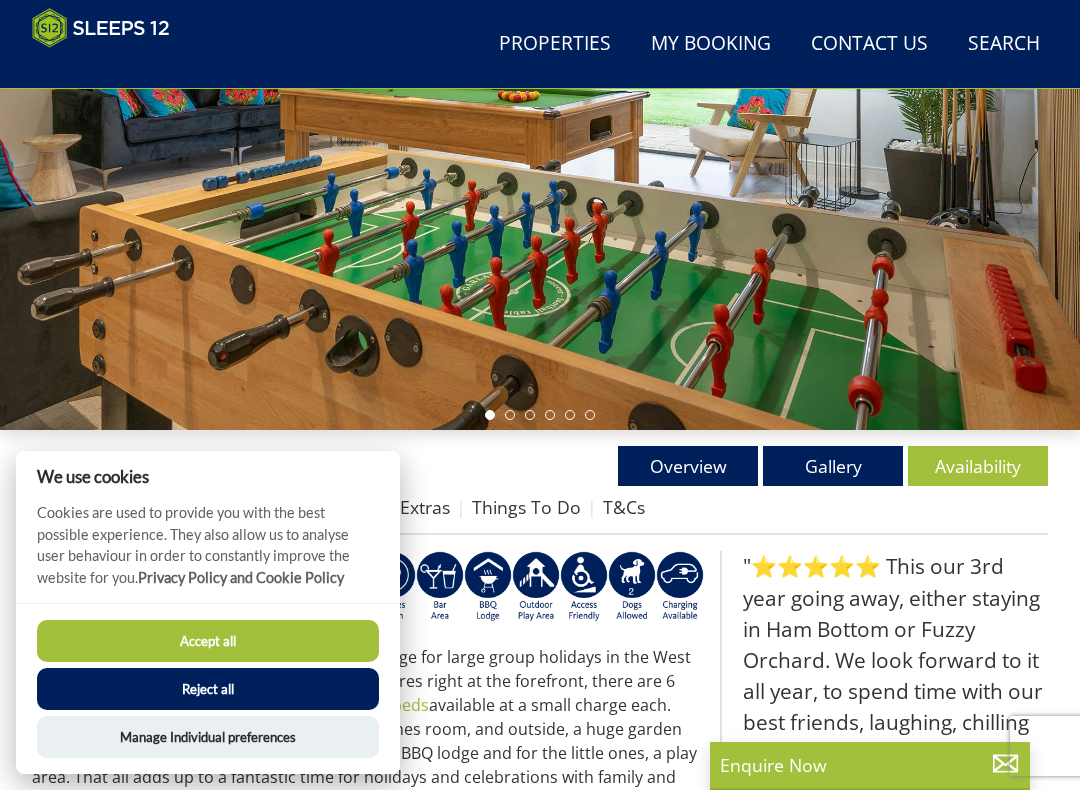 scroll, scrollTop: 0, scrollLeft: 0, axis: both 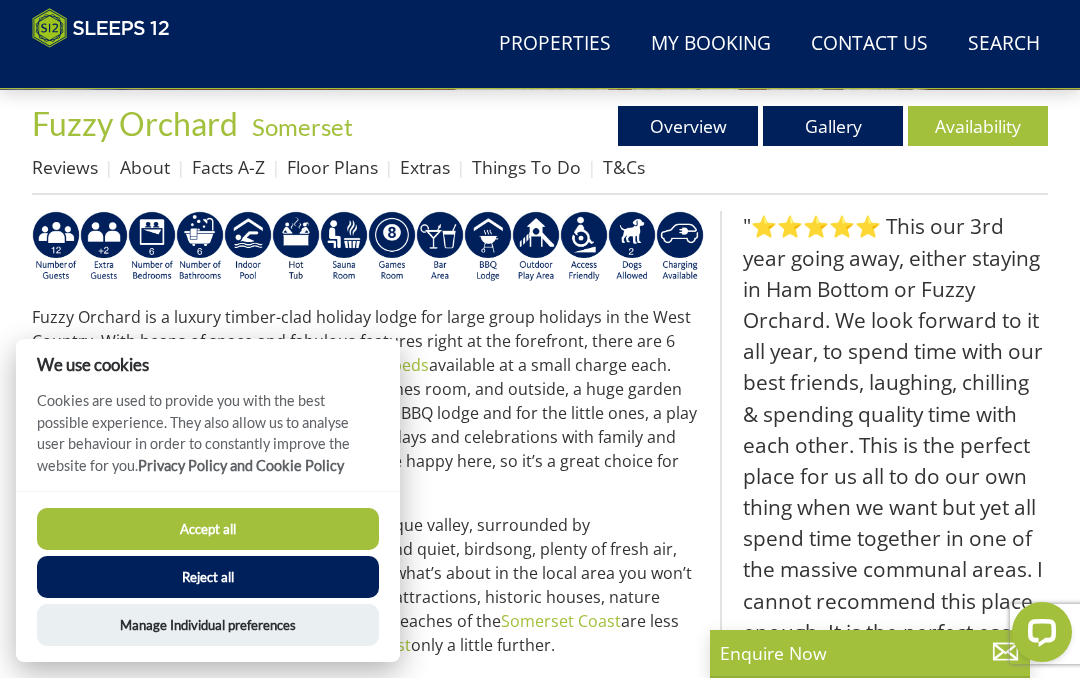 click on "Accept all" at bounding box center [208, 529] 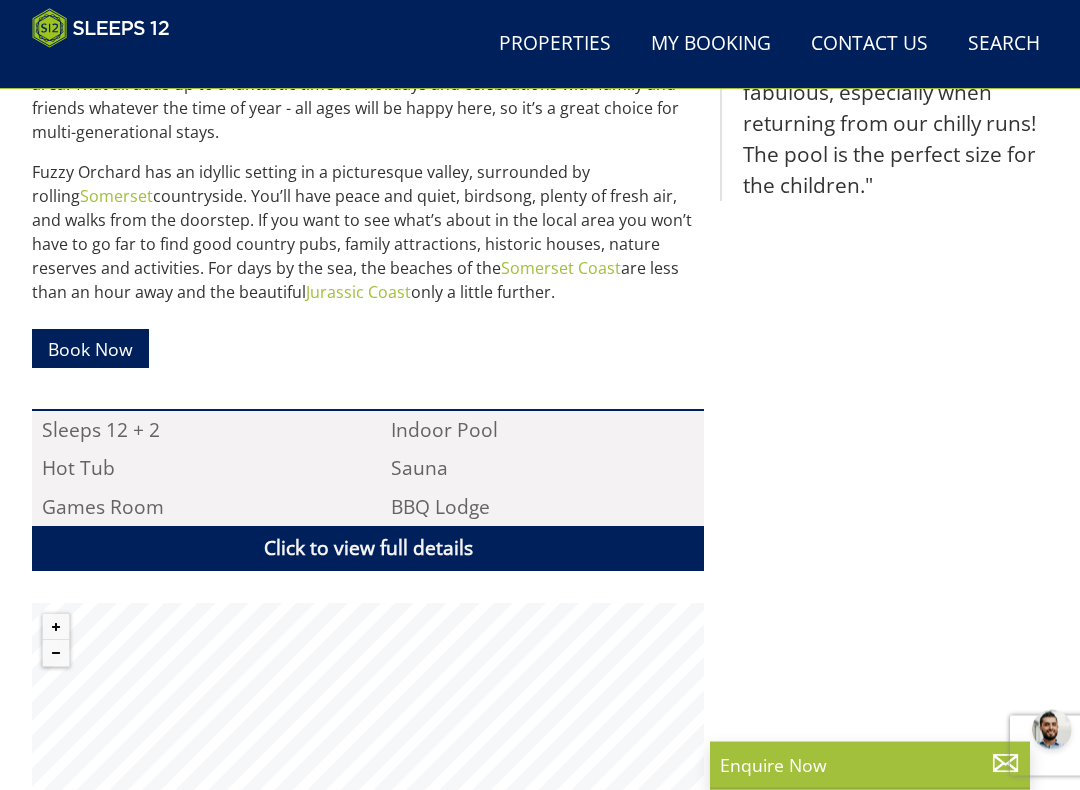 scroll, scrollTop: 1001, scrollLeft: 0, axis: vertical 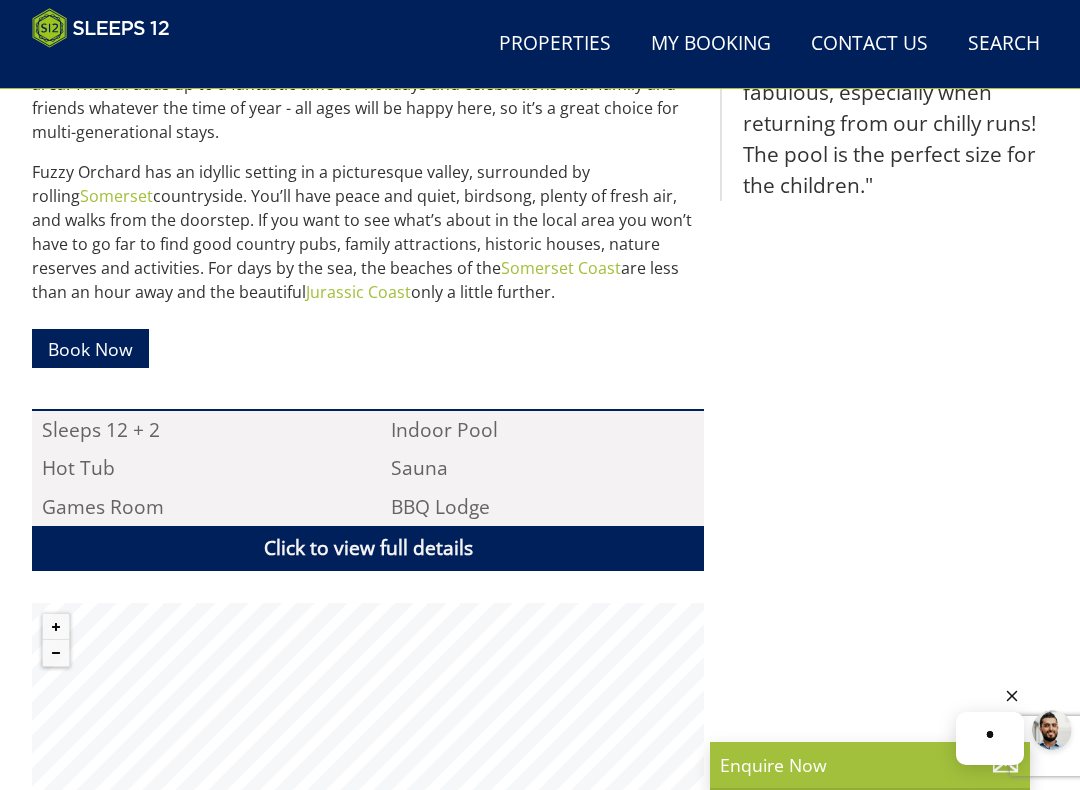 click on "Book Now" at bounding box center (90, 348) 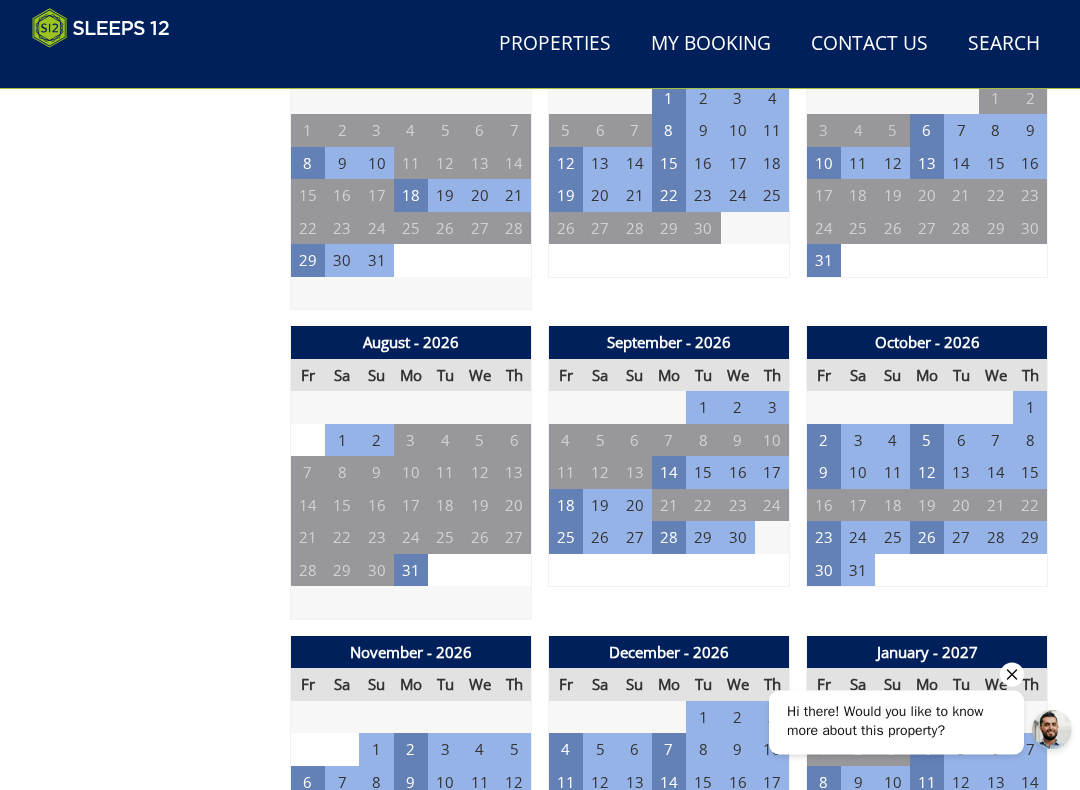 scroll, scrollTop: 1771, scrollLeft: 0, axis: vertical 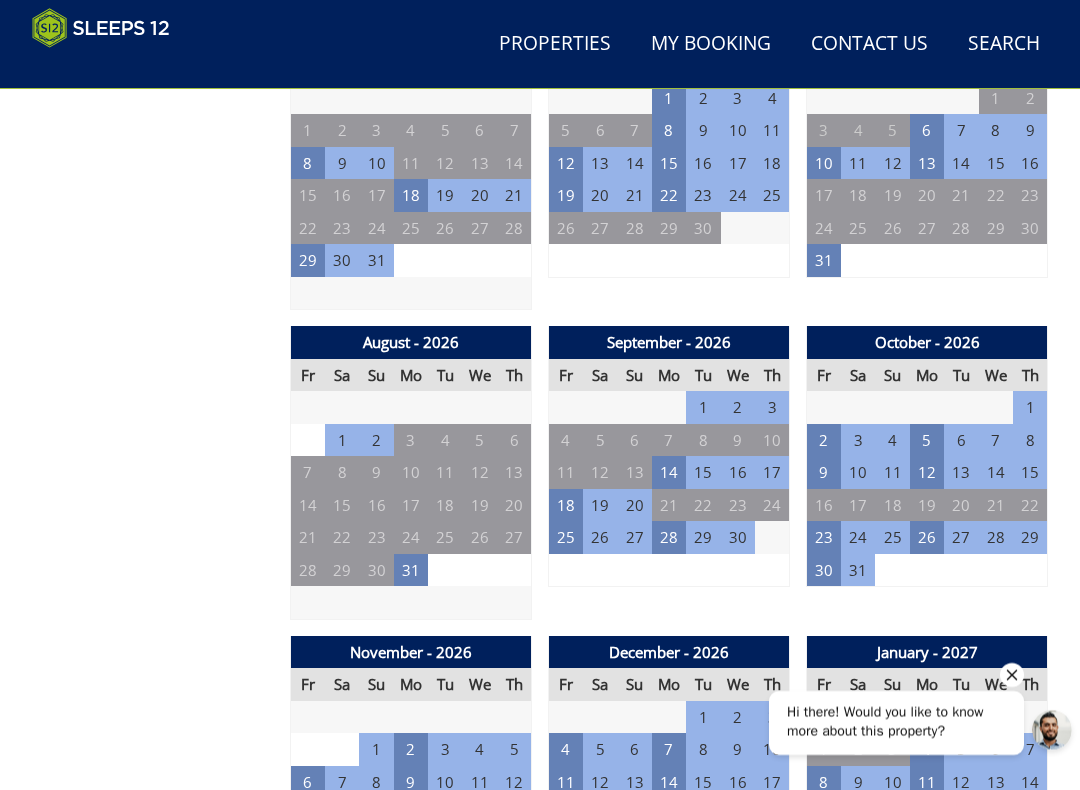 click on "26" at bounding box center (927, 537) 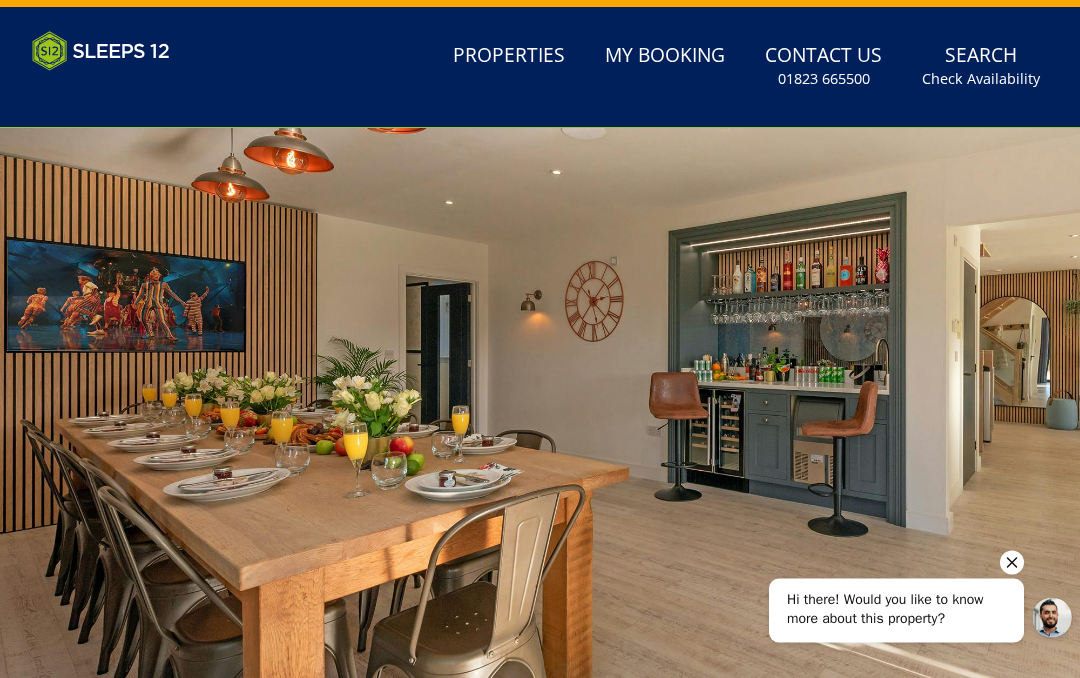 scroll, scrollTop: 0, scrollLeft: 0, axis: both 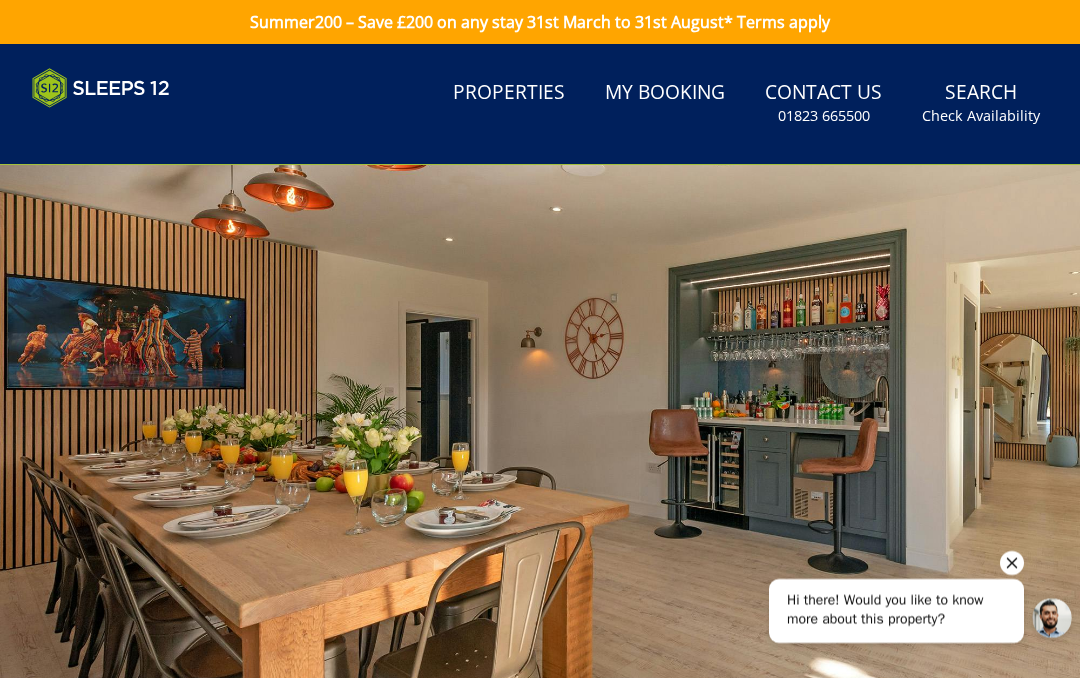 click on "Properties" at bounding box center [509, 93] 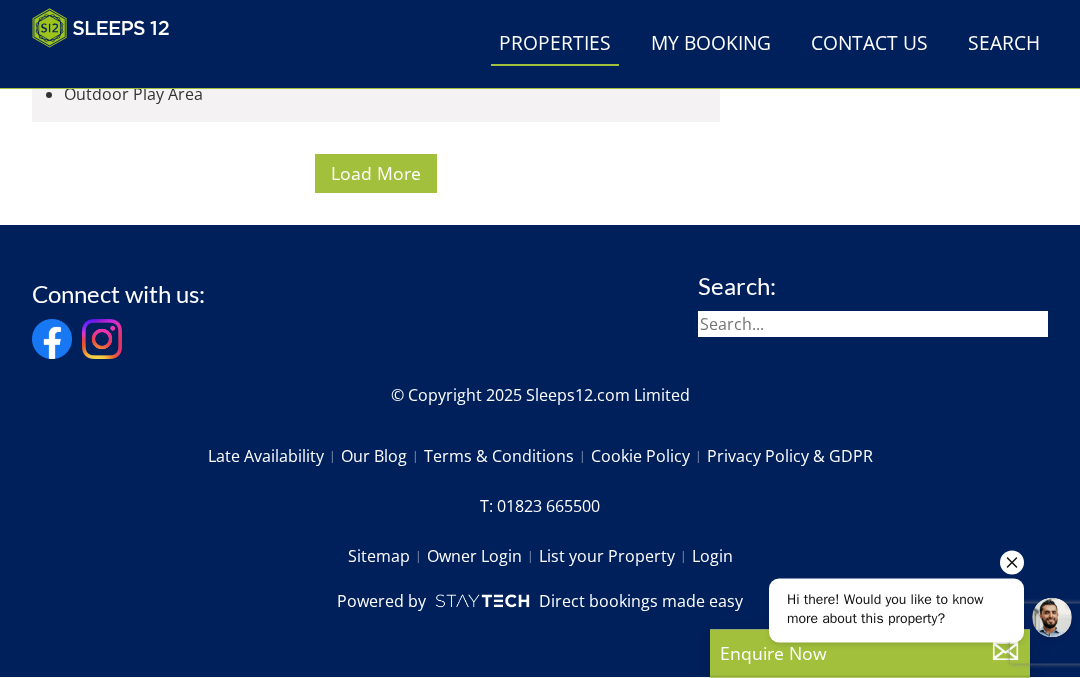 scroll, scrollTop: 14968, scrollLeft: 0, axis: vertical 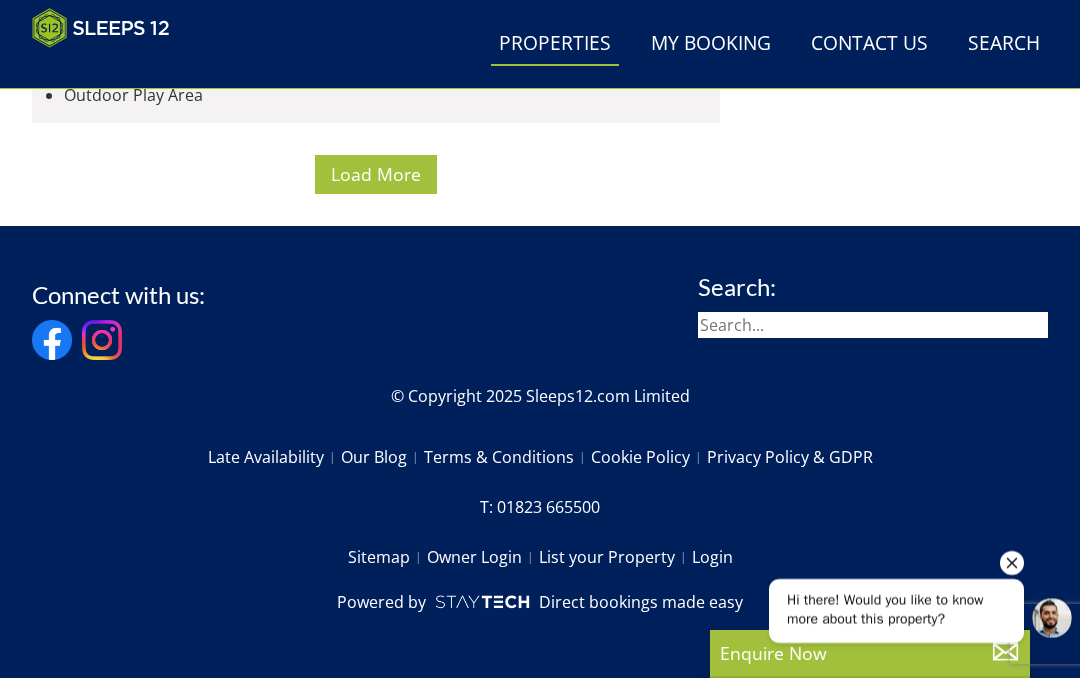 click at bounding box center [376, -585] 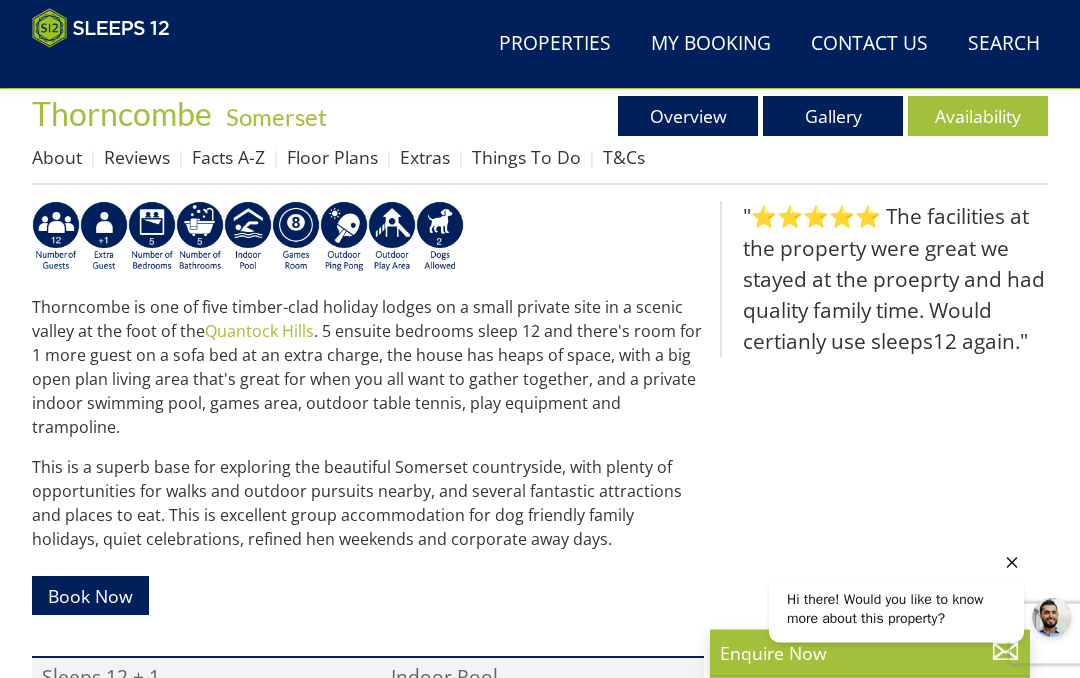 scroll, scrollTop: 658, scrollLeft: 0, axis: vertical 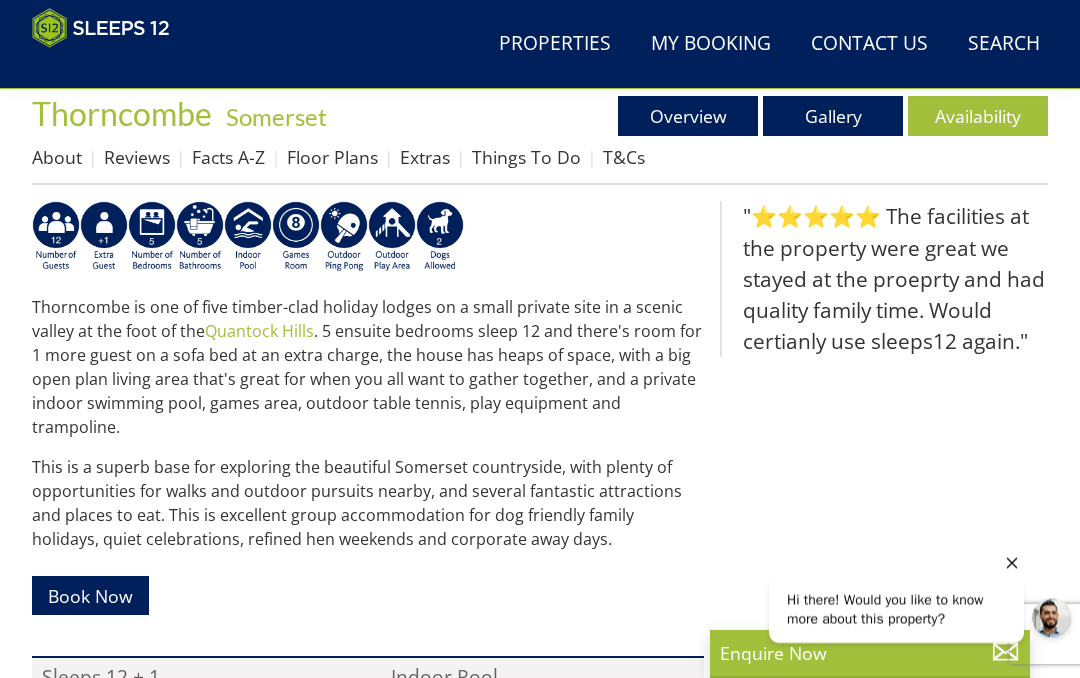 click on "Book Now" at bounding box center (90, 595) 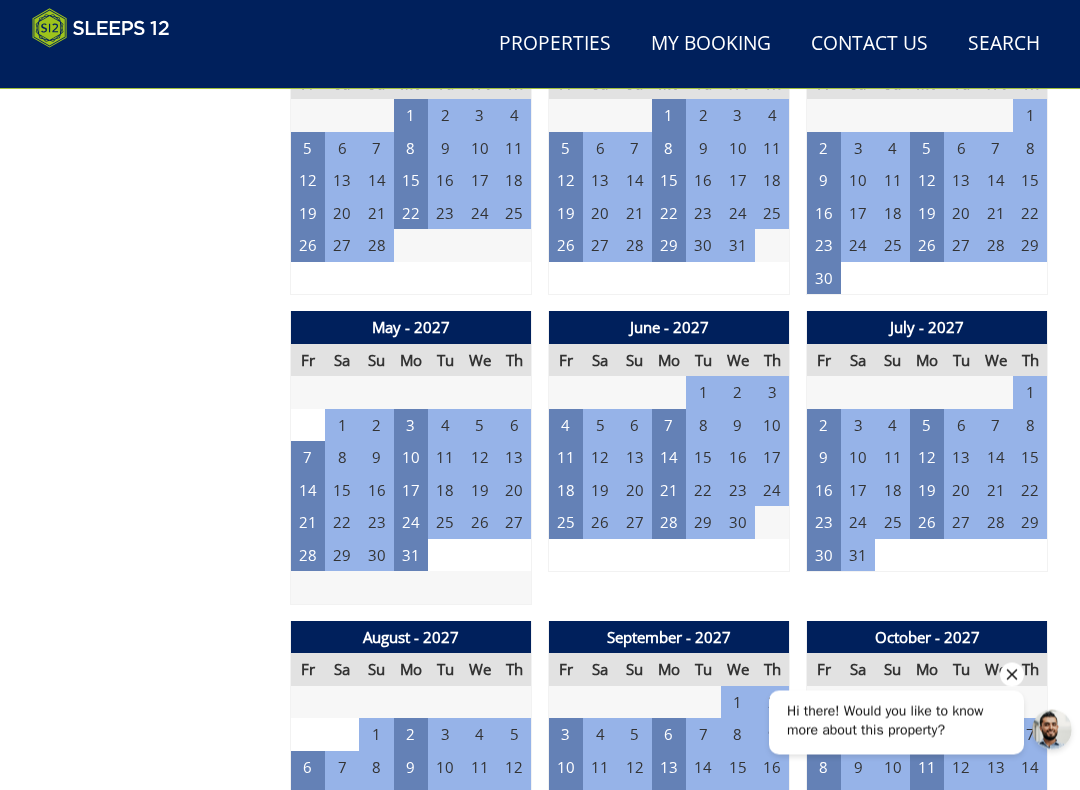 scroll, scrollTop: 2682, scrollLeft: 0, axis: vertical 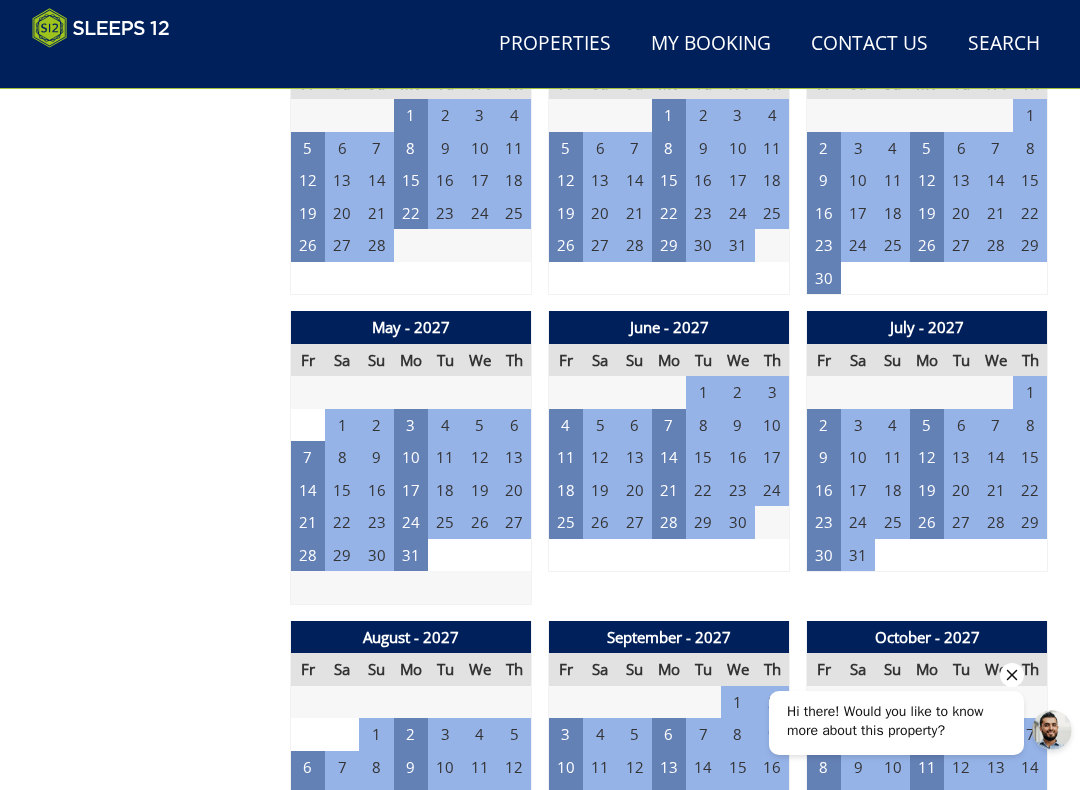 click on "23" at bounding box center [824, 522] 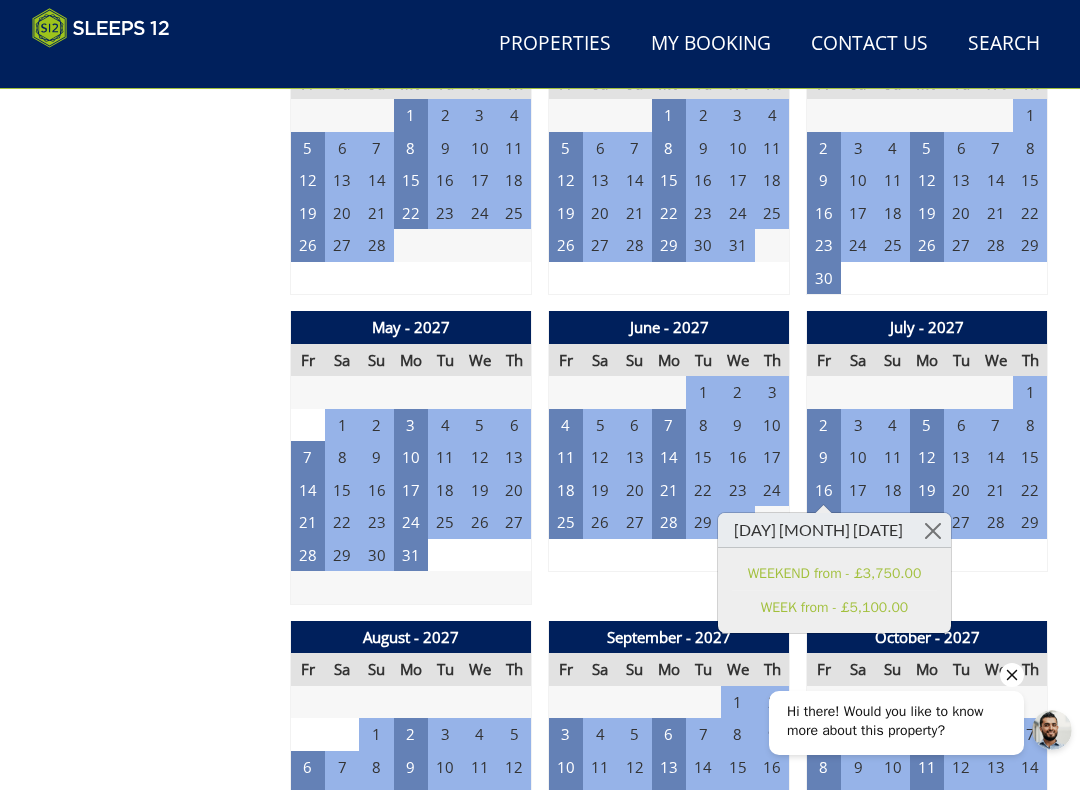 click at bounding box center [933, 530] 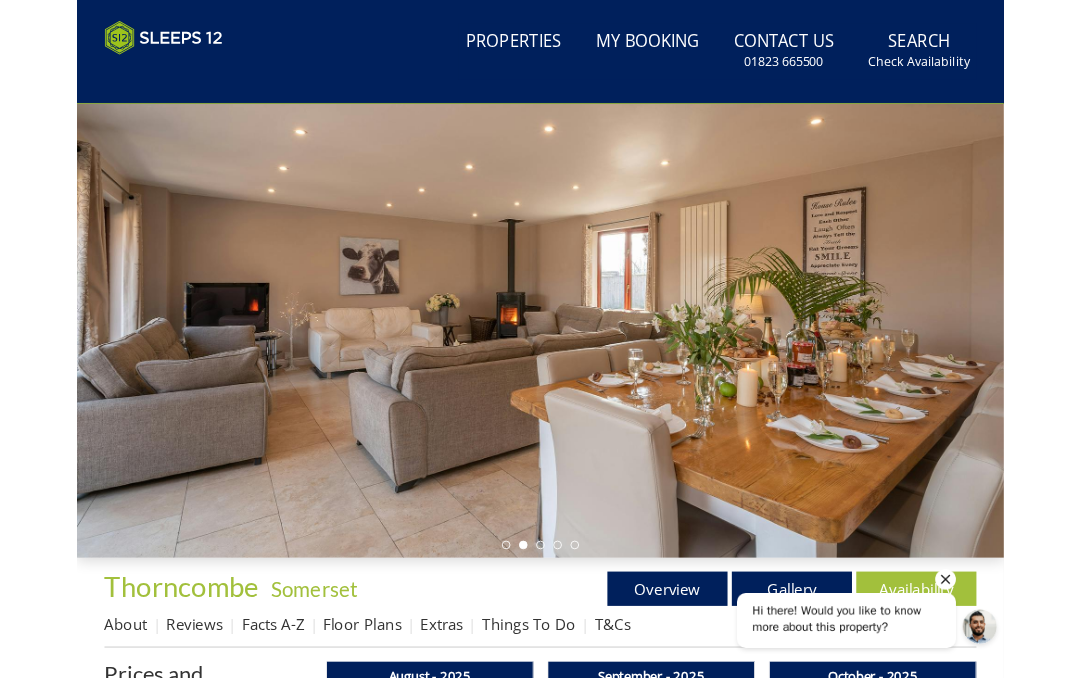 scroll, scrollTop: 0, scrollLeft: 0, axis: both 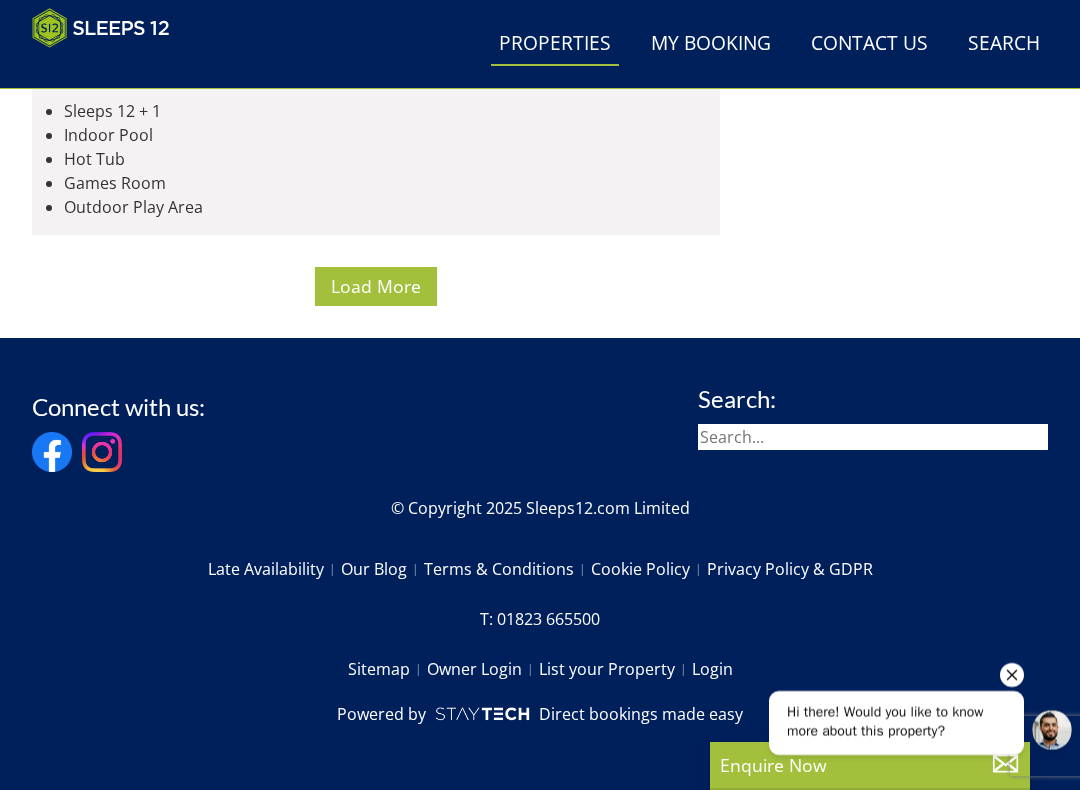 click at bounding box center (2344, -95) 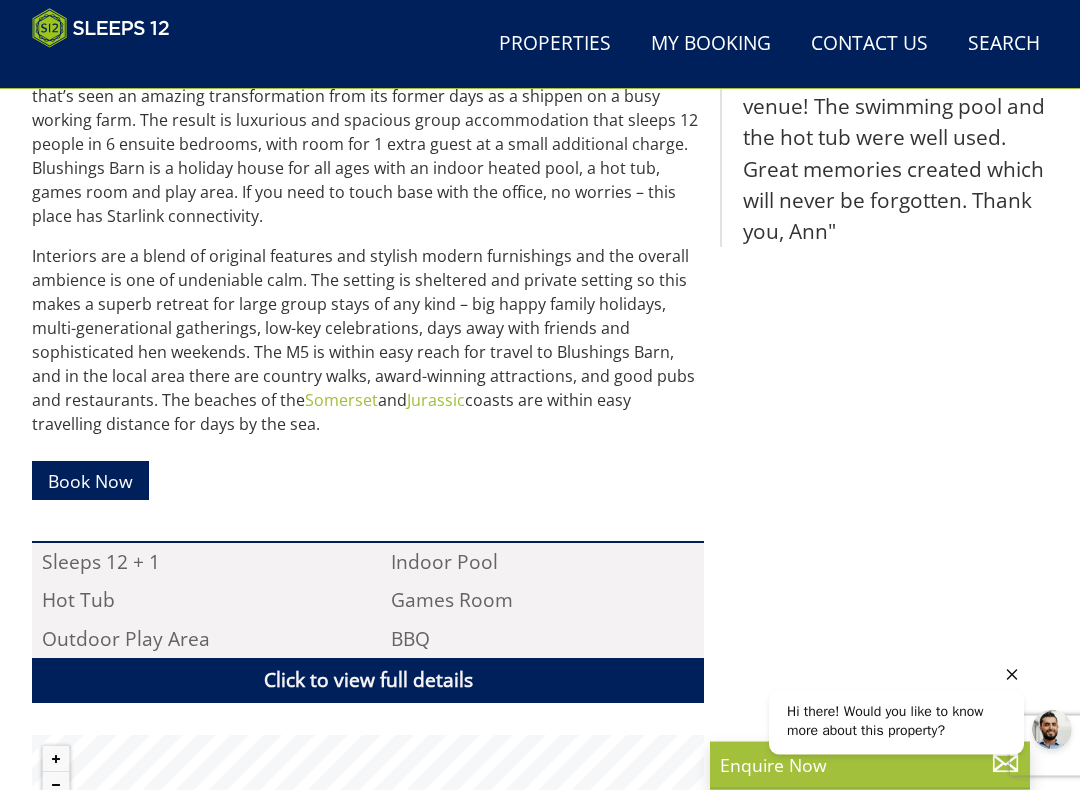 scroll, scrollTop: 893, scrollLeft: 0, axis: vertical 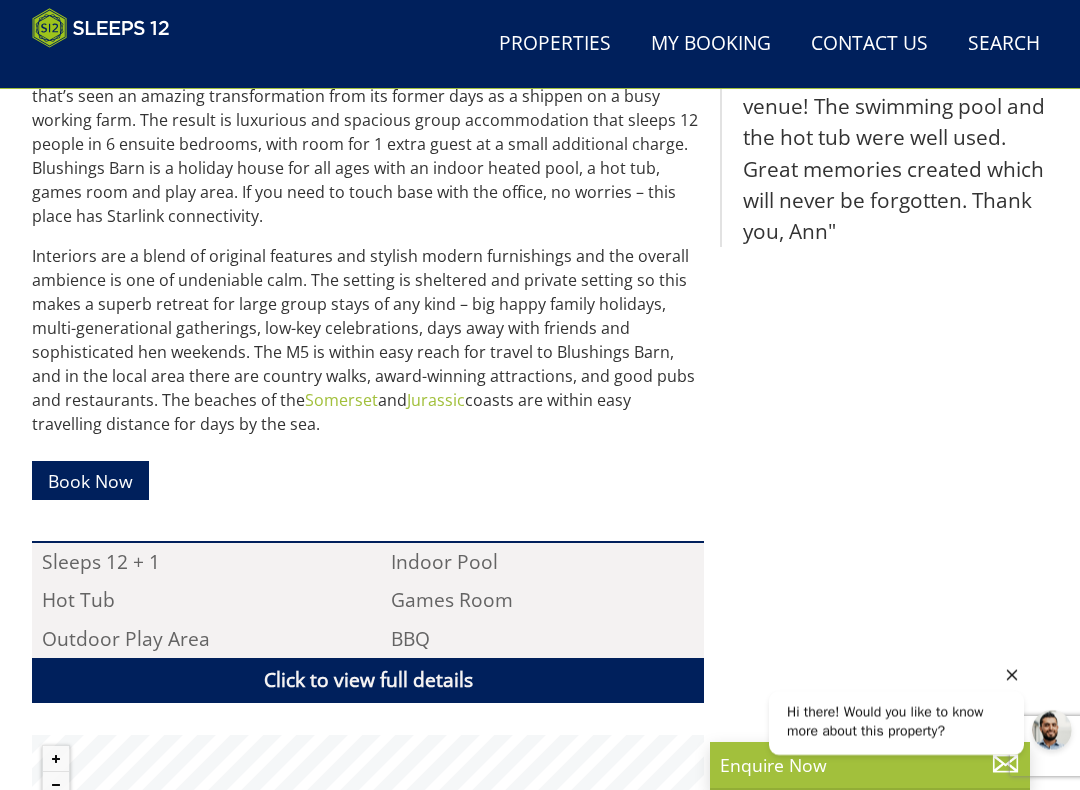 click on "Book Now" at bounding box center (90, 480) 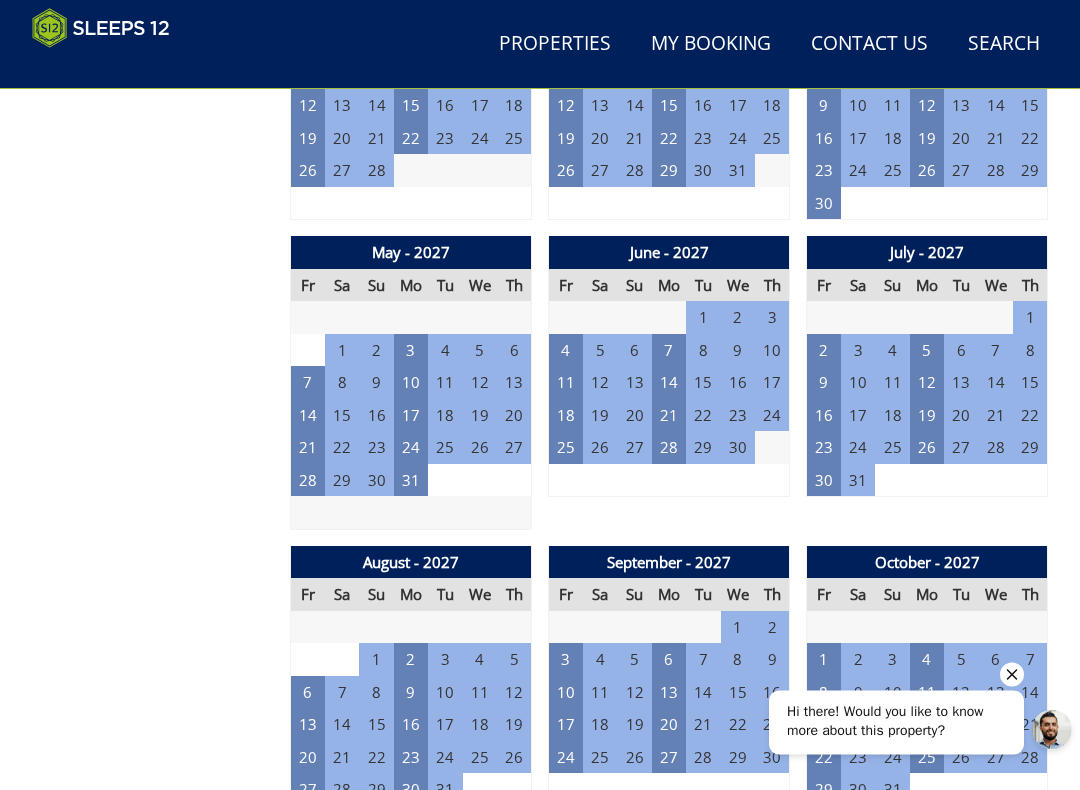 scroll, scrollTop: 2757, scrollLeft: 0, axis: vertical 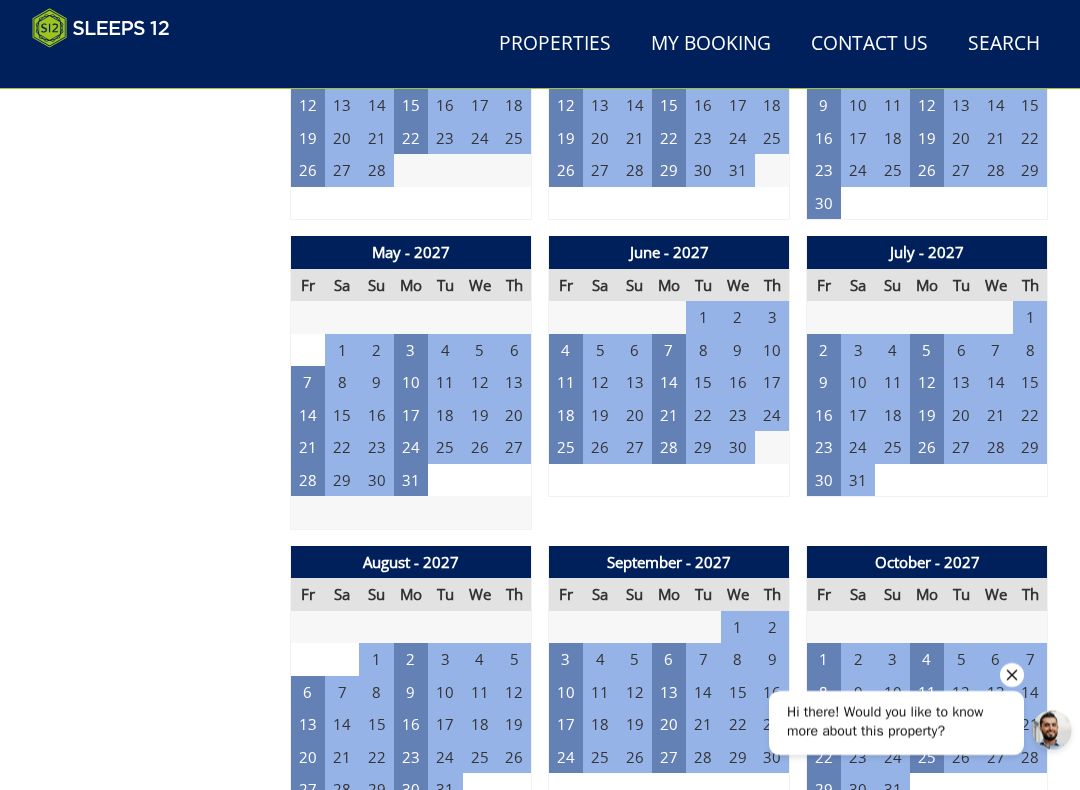 click on "23" at bounding box center [824, 447] 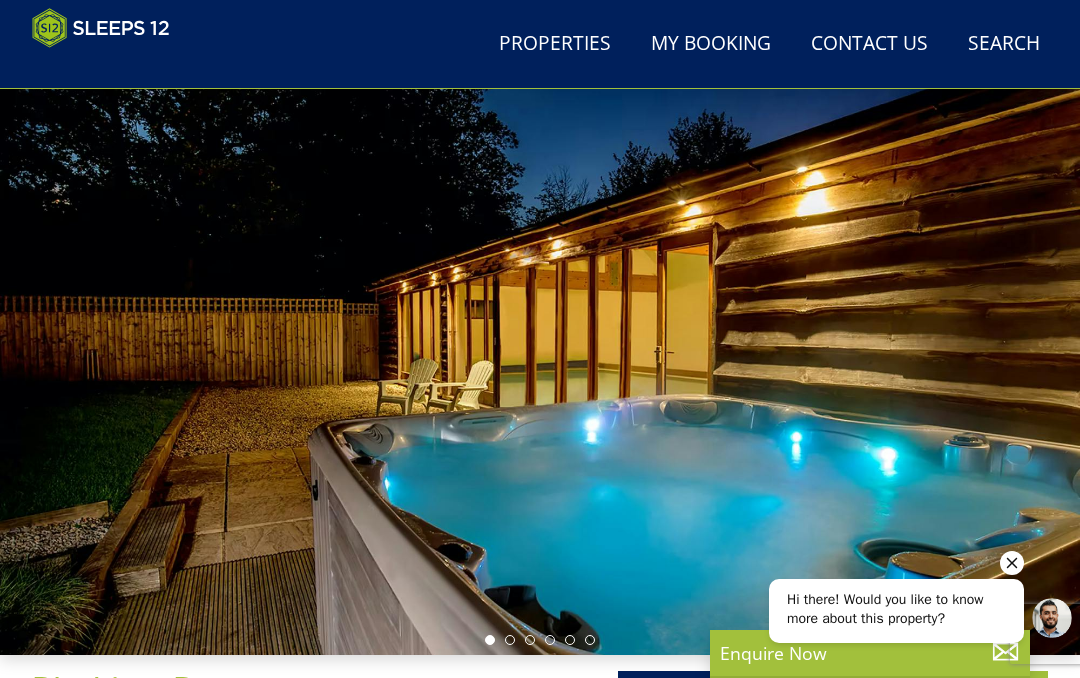 scroll, scrollTop: 0, scrollLeft: 0, axis: both 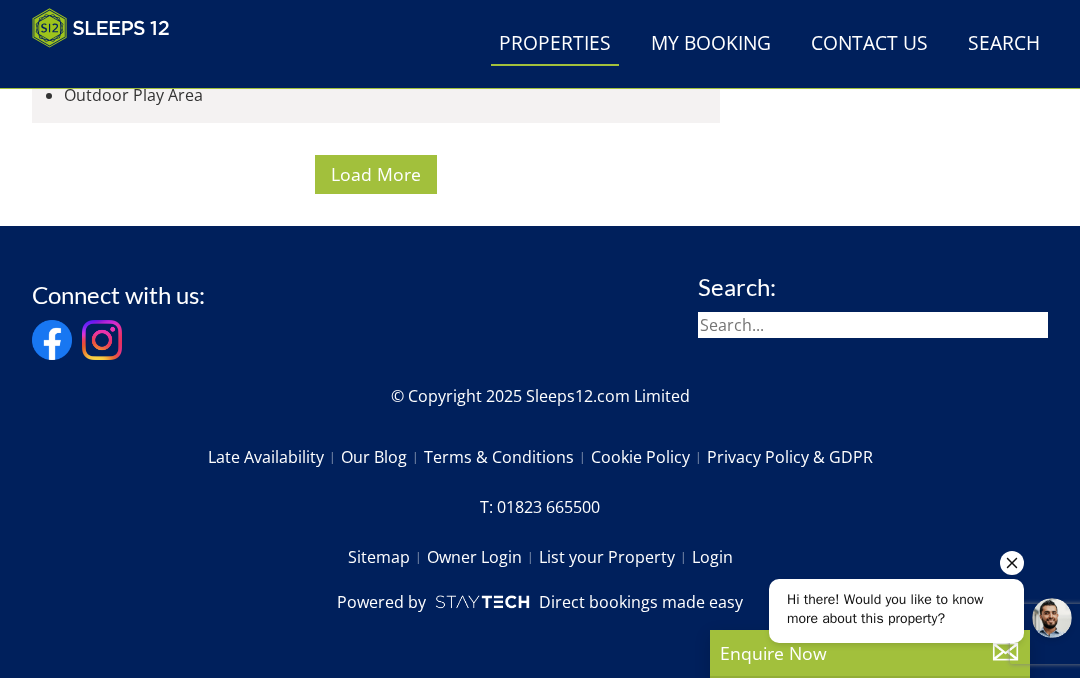 click on "Load More" at bounding box center [376, 174] 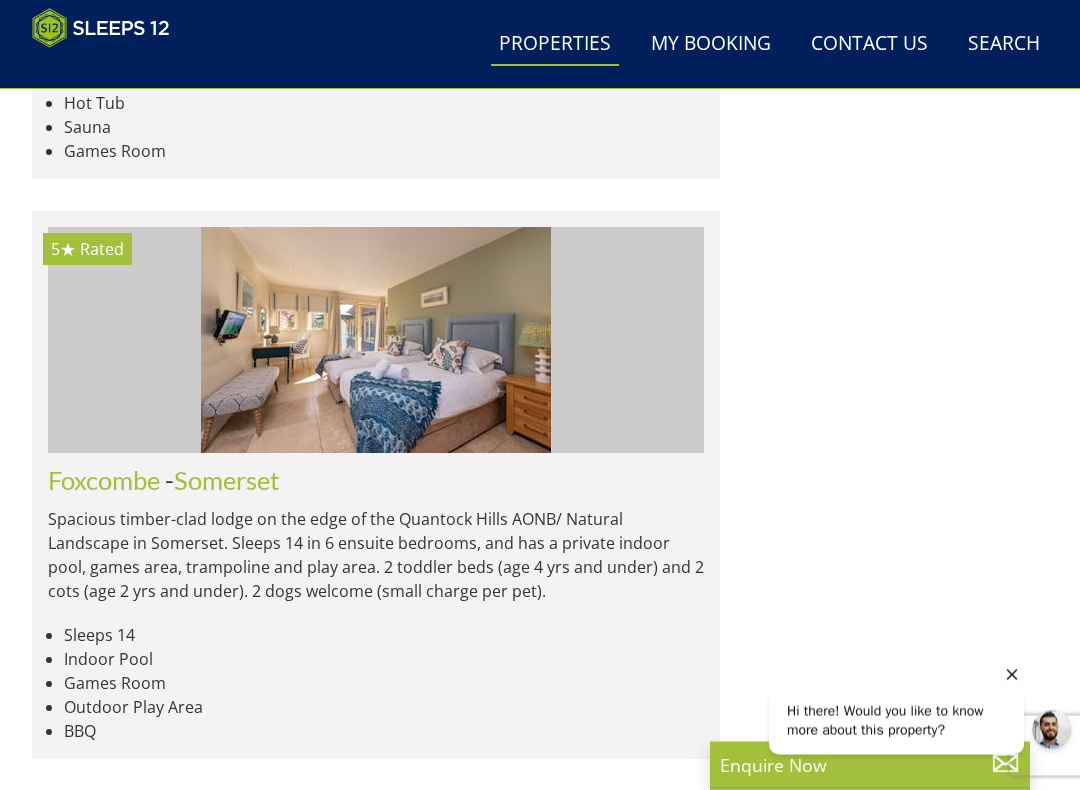 scroll, scrollTop: 12135, scrollLeft: 0, axis: vertical 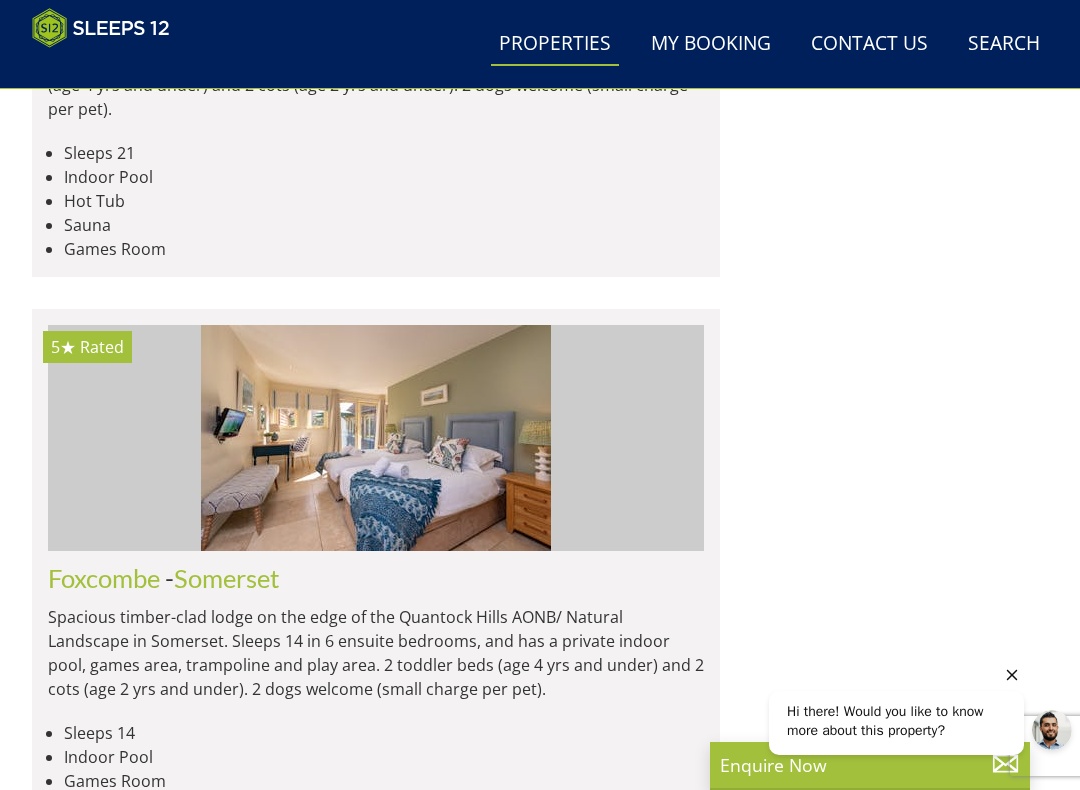 click at bounding box center (376, -2576) 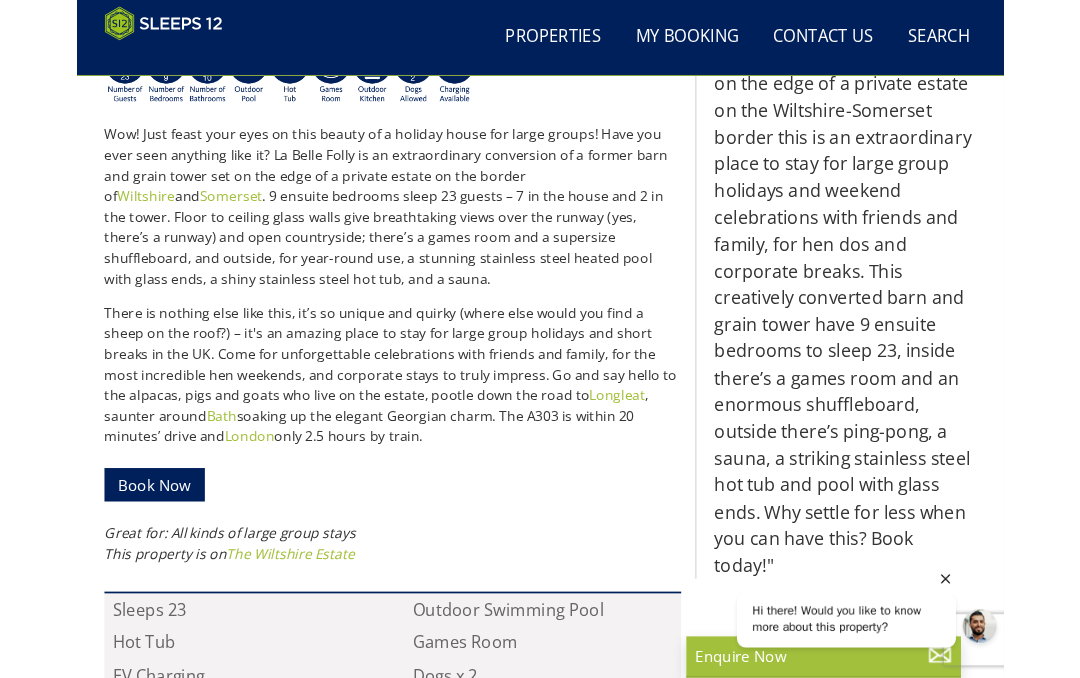 scroll, scrollTop: 798, scrollLeft: 0, axis: vertical 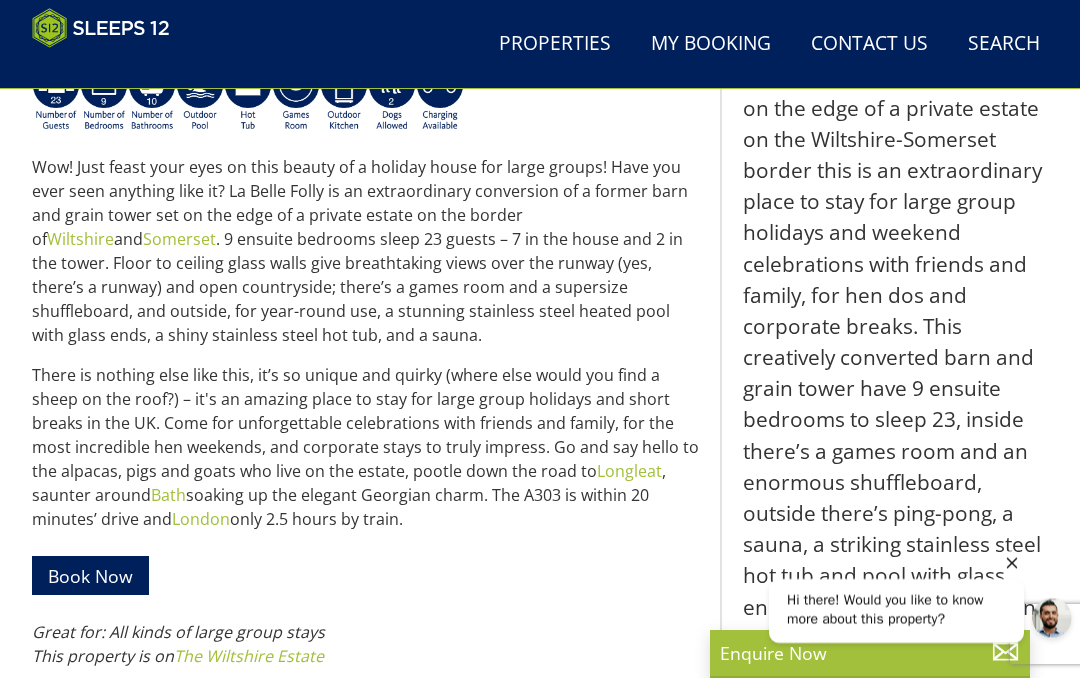 click on "Book Now" at bounding box center (90, 575) 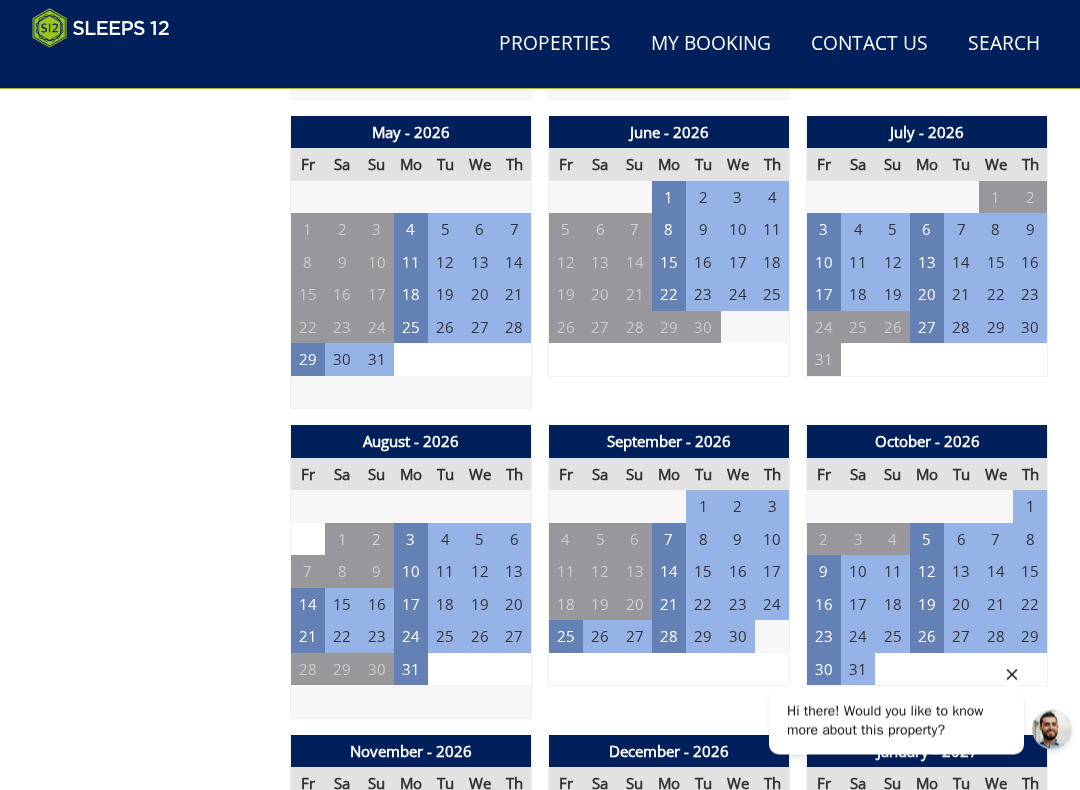 scroll, scrollTop: 1672, scrollLeft: 0, axis: vertical 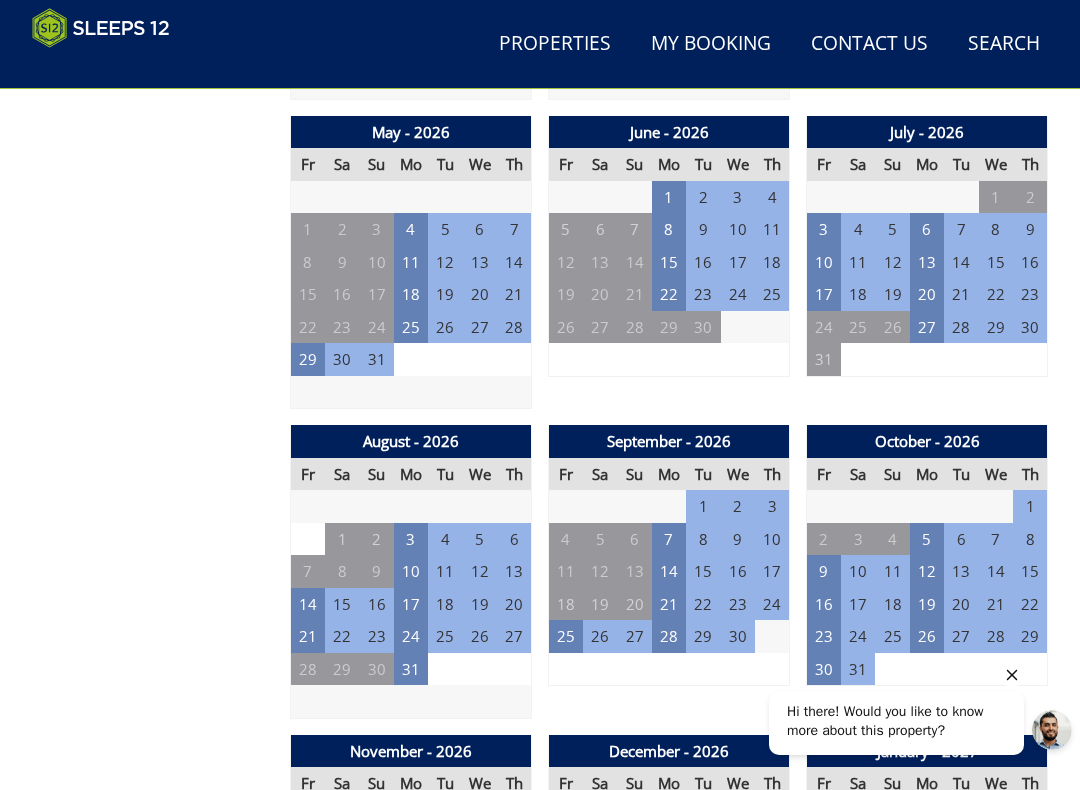 click on "21" at bounding box center (308, 636) 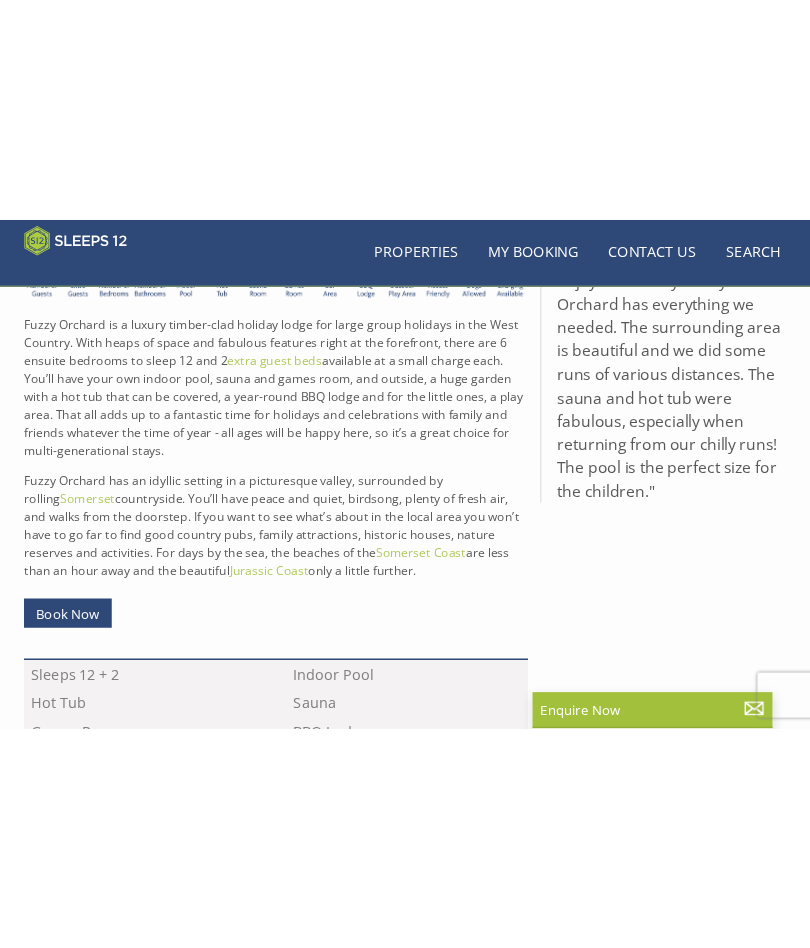 scroll, scrollTop: 1001, scrollLeft: 0, axis: vertical 